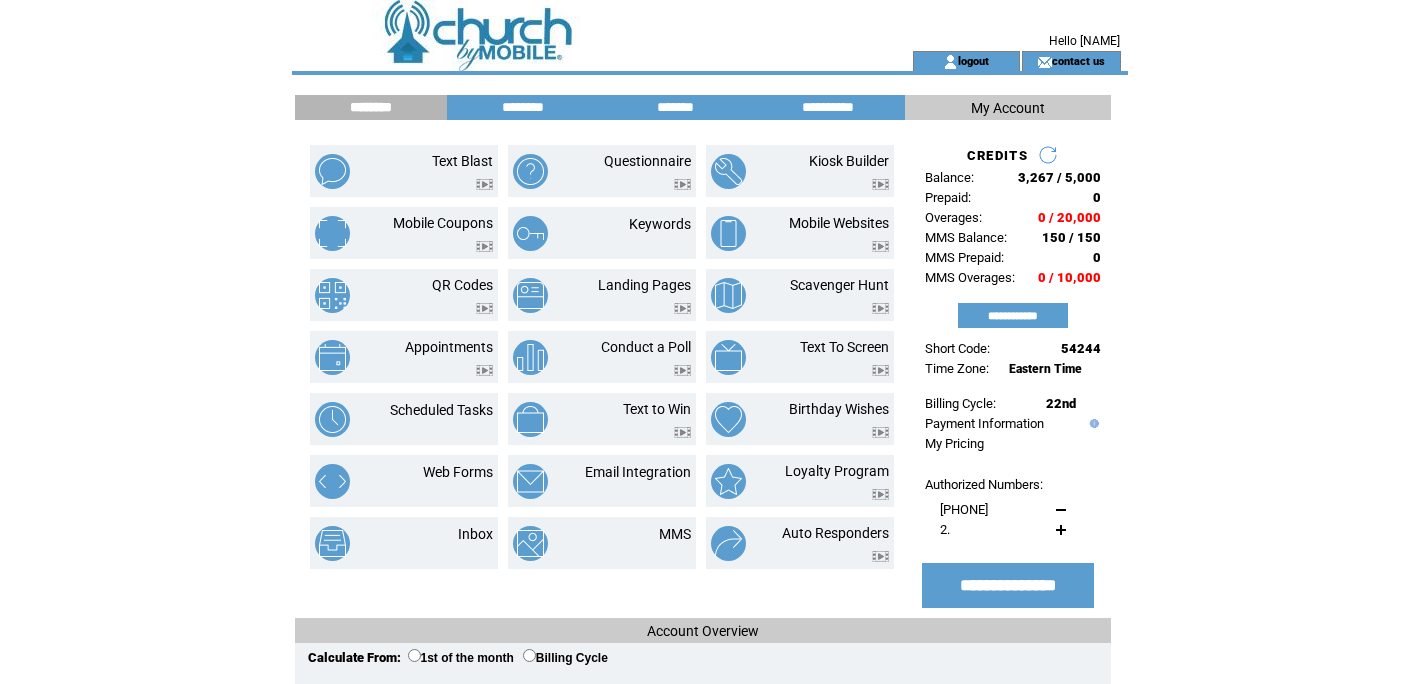 scroll, scrollTop: 0, scrollLeft: 0, axis: both 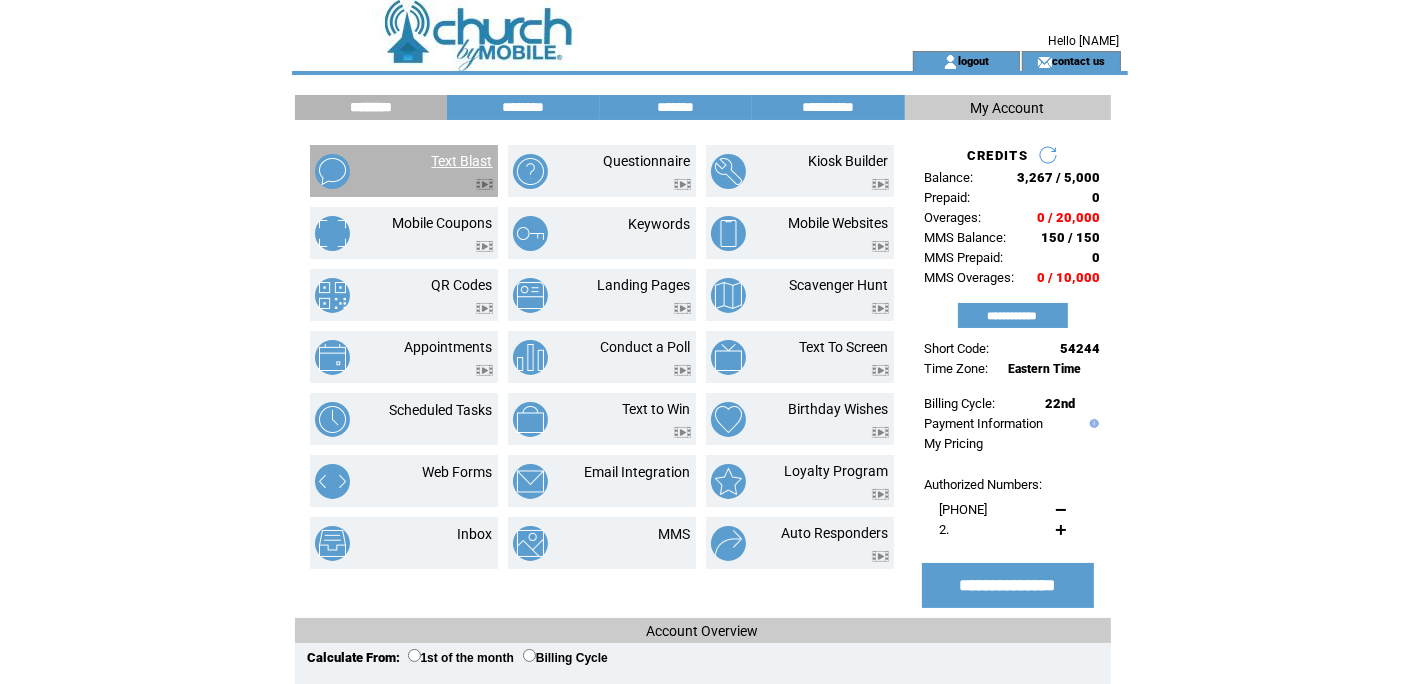 click on "Text Blast" at bounding box center [462, 161] 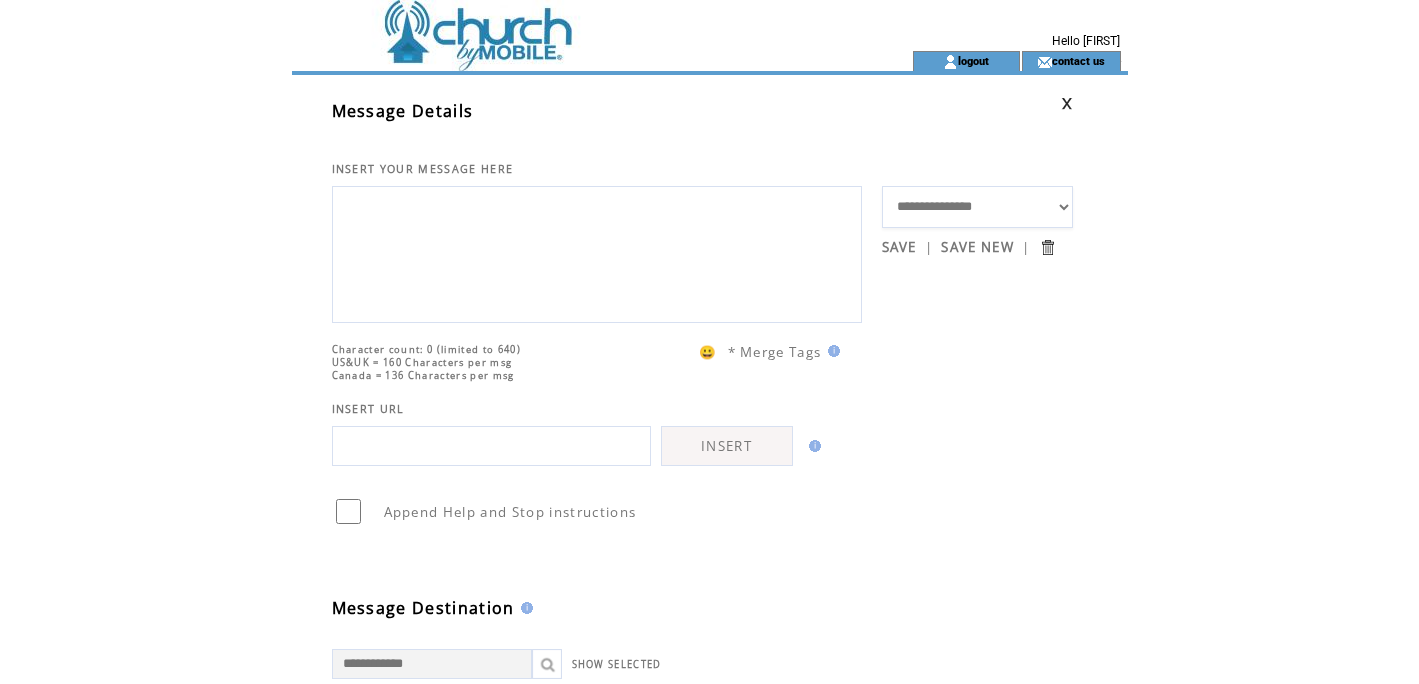 scroll, scrollTop: 0, scrollLeft: 0, axis: both 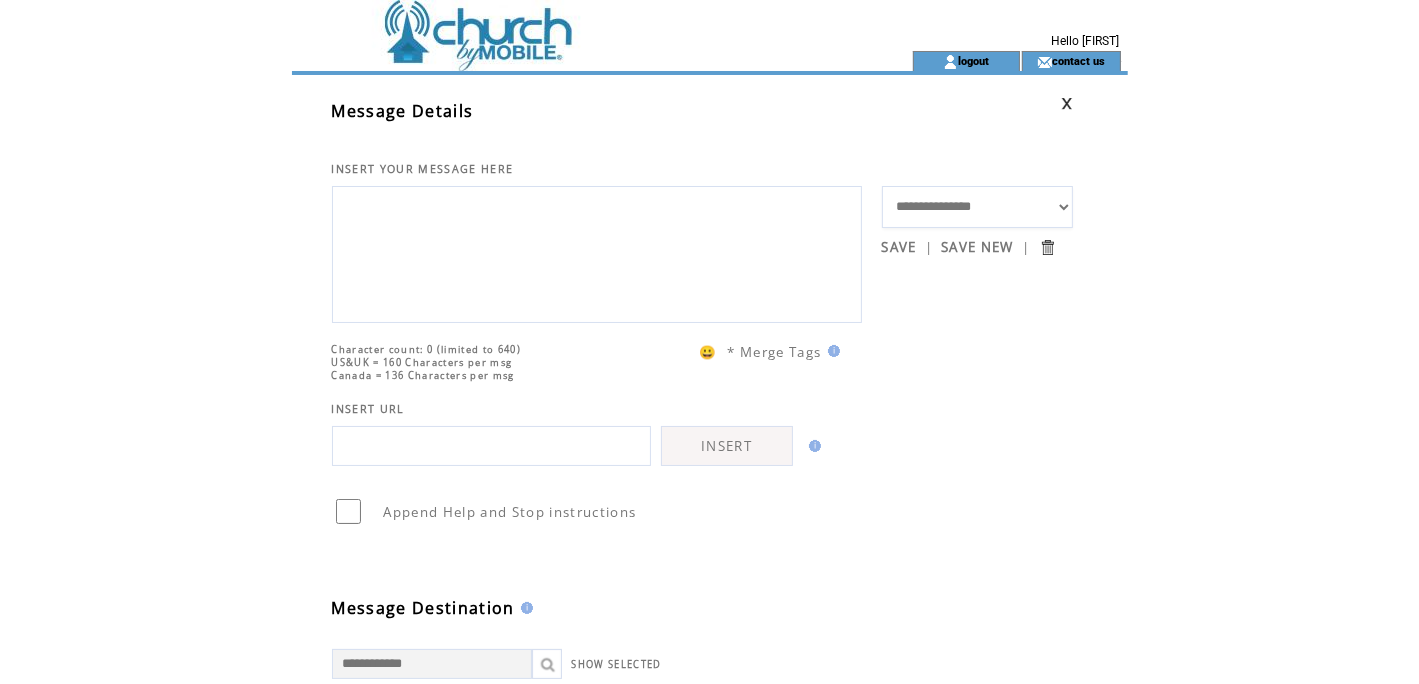 click at bounding box center (491, 446) 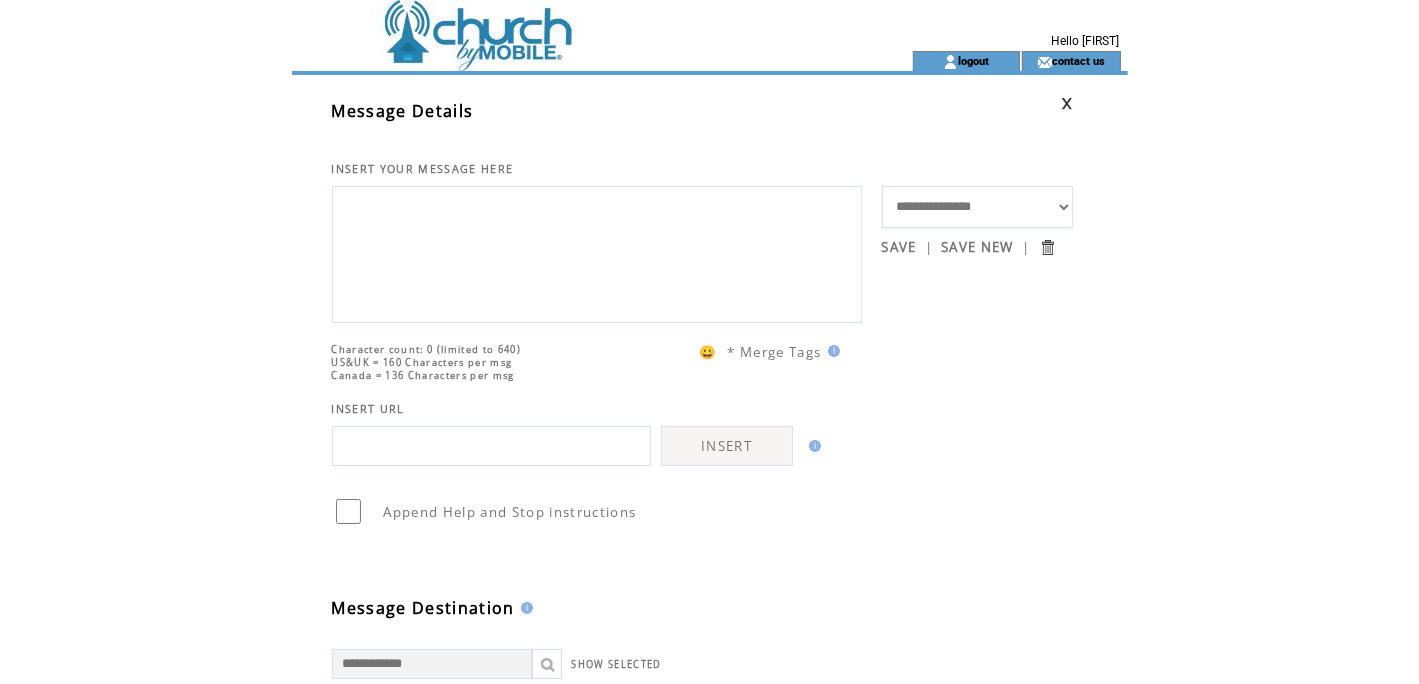 paste on "**********" 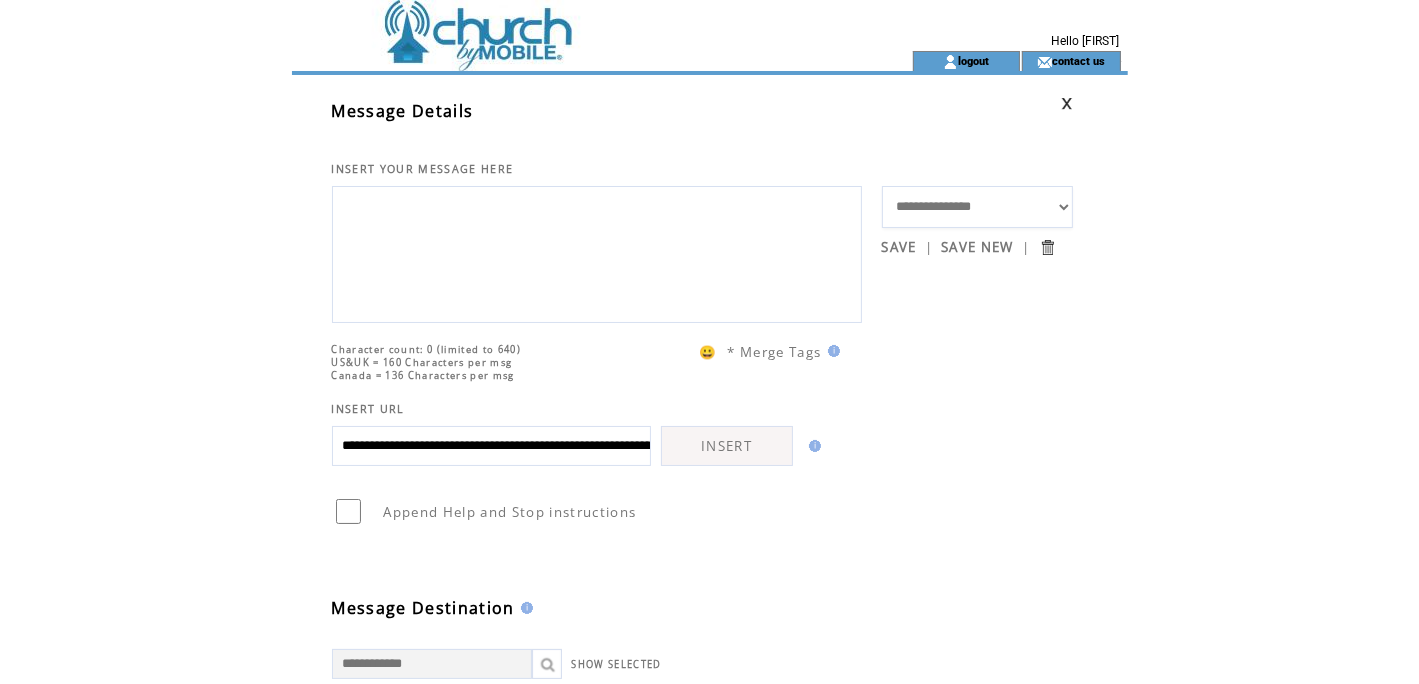scroll, scrollTop: 0, scrollLeft: 348, axis: horizontal 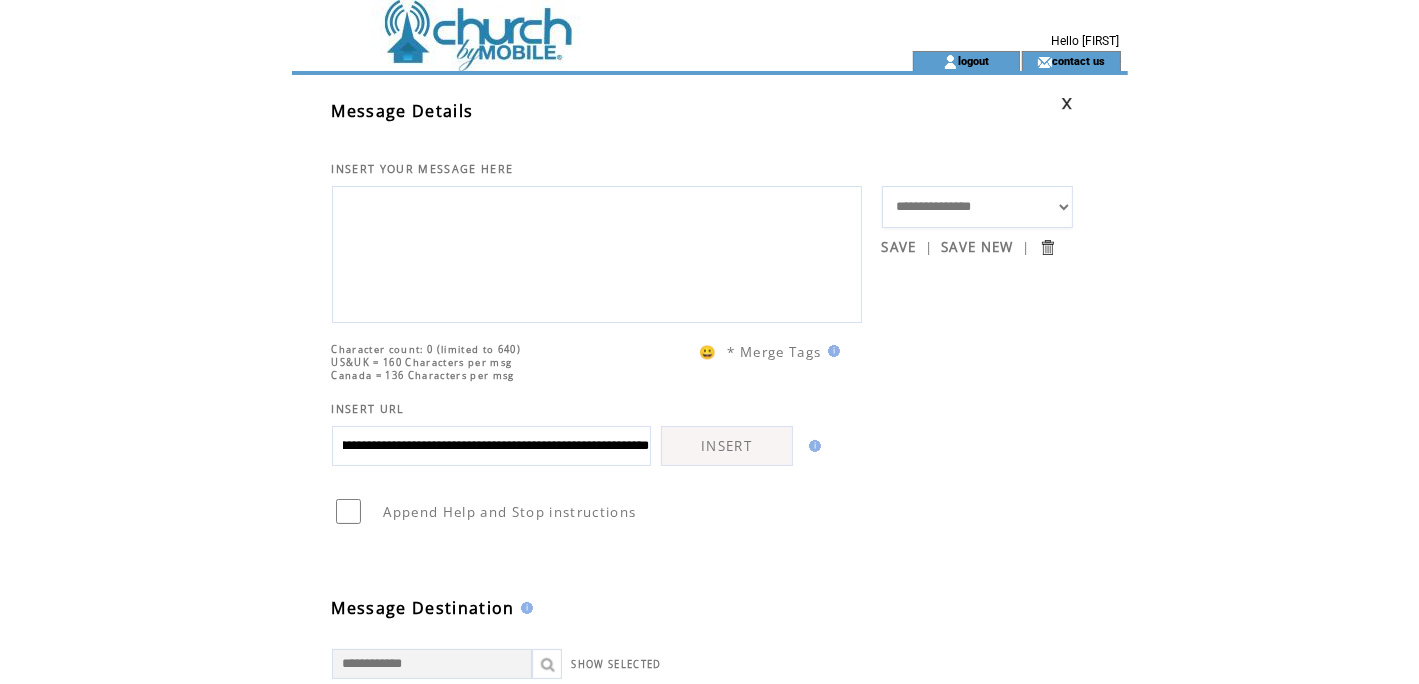 type on "**********" 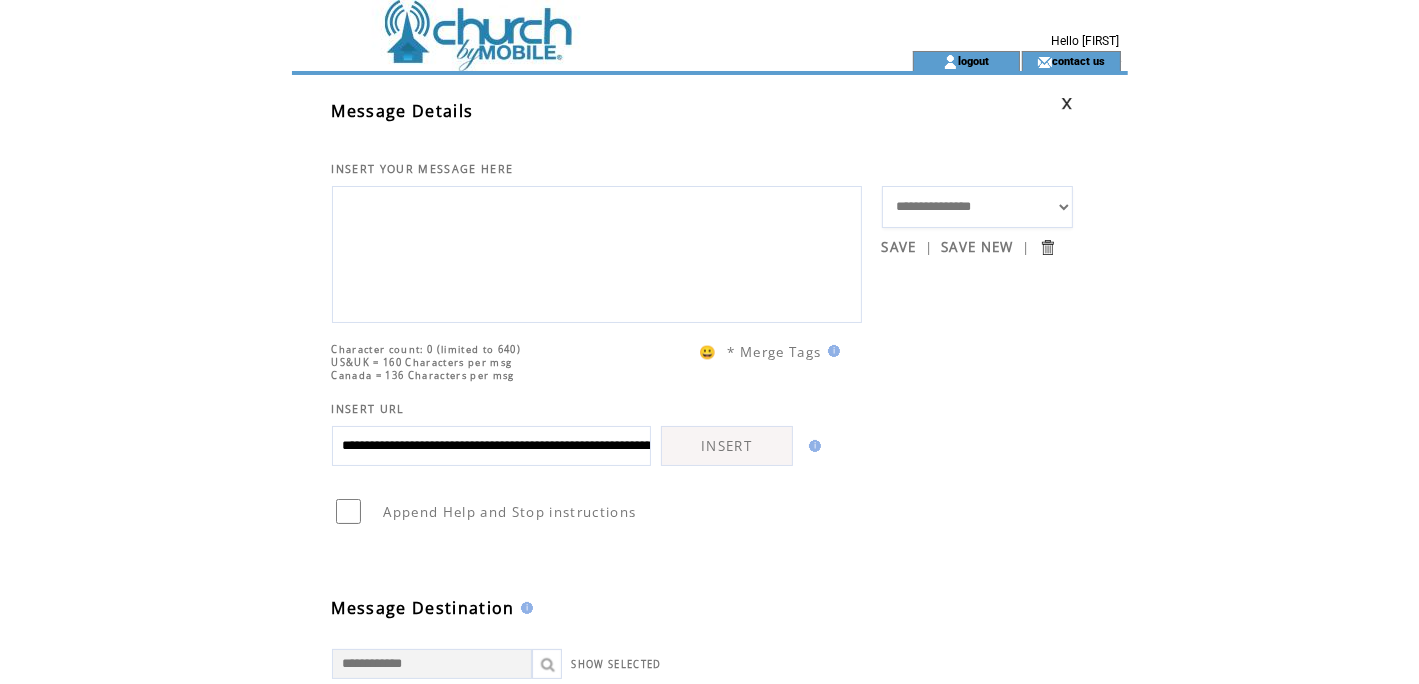 select on "*****" 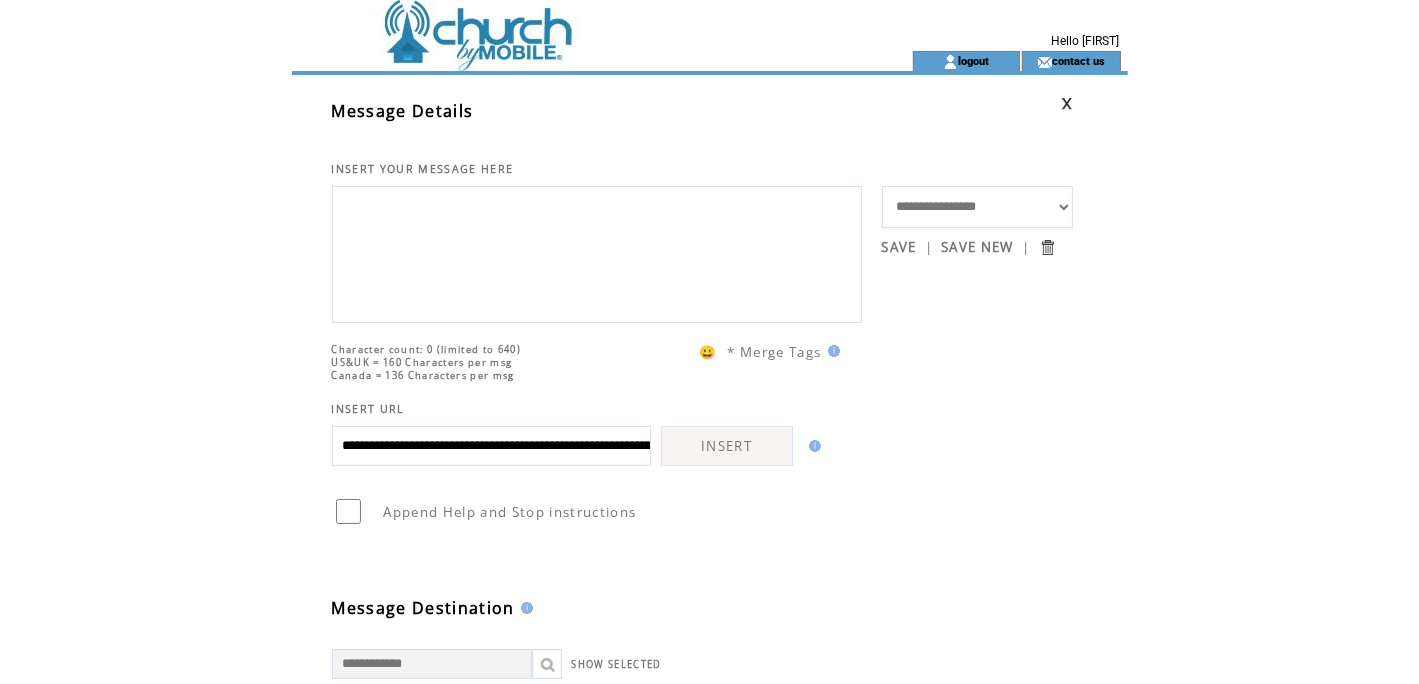 click on "**********" at bounding box center (978, 207) 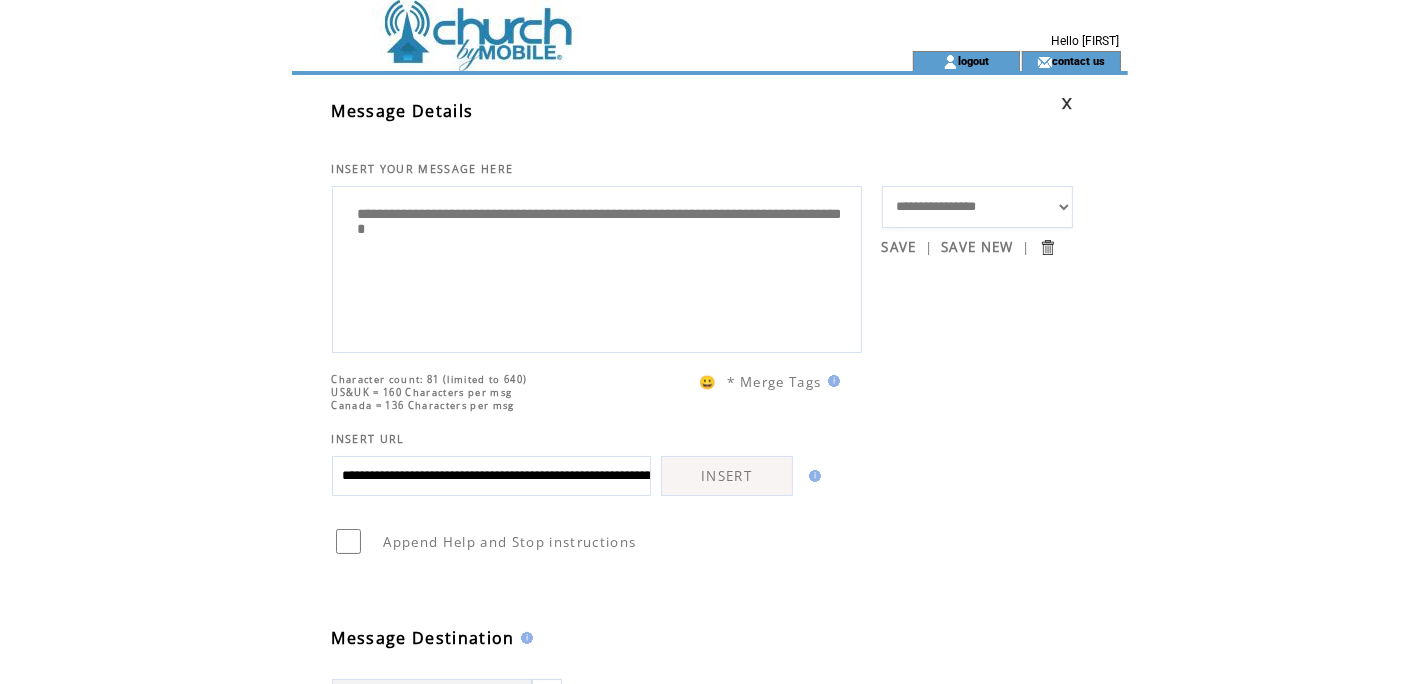 drag, startPoint x: 738, startPoint y: 211, endPoint x: 745, endPoint y: 223, distance: 13.892444 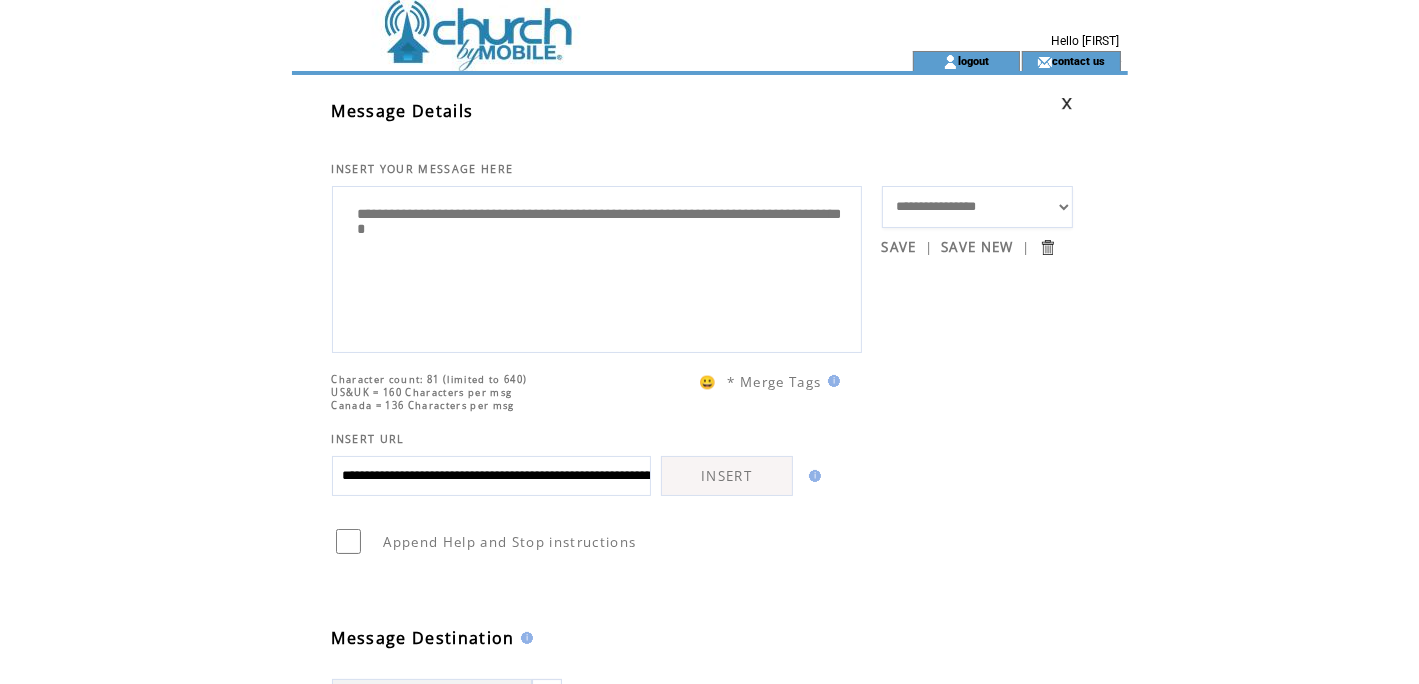 type on "**********" 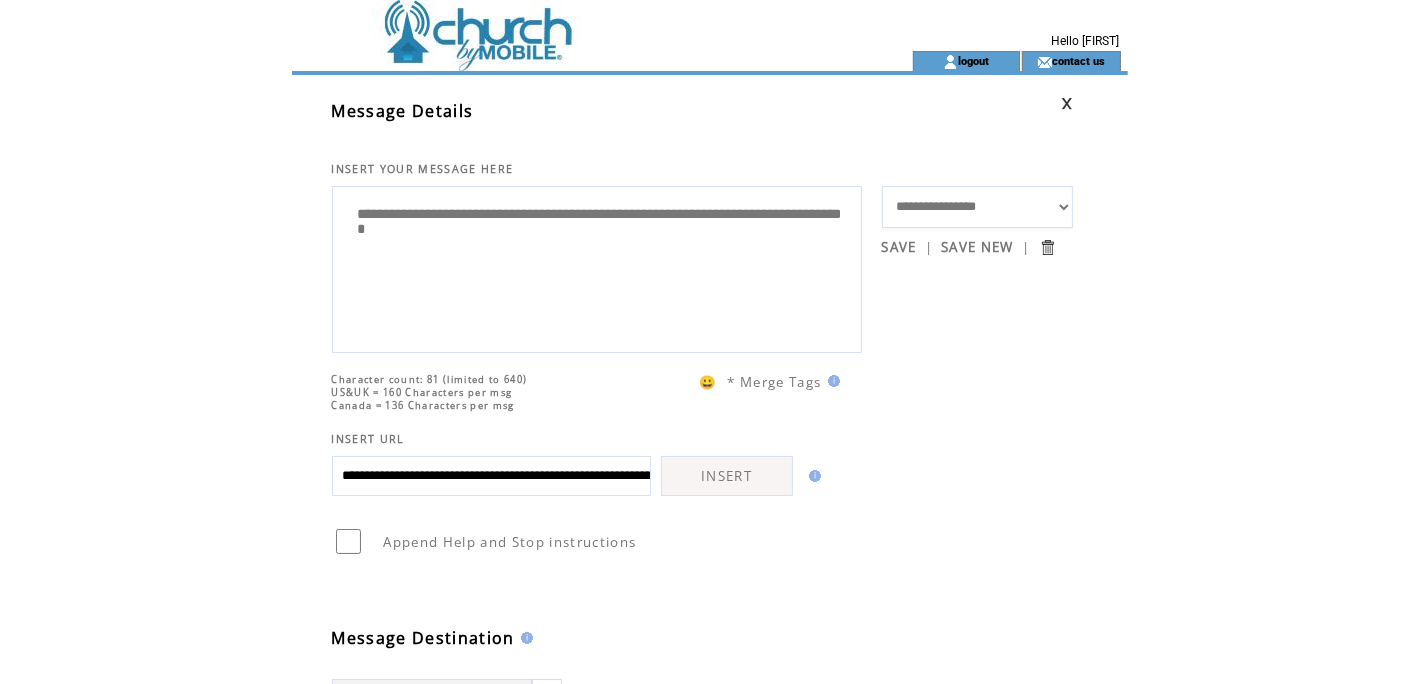click on "INSERT" at bounding box center (727, 476) 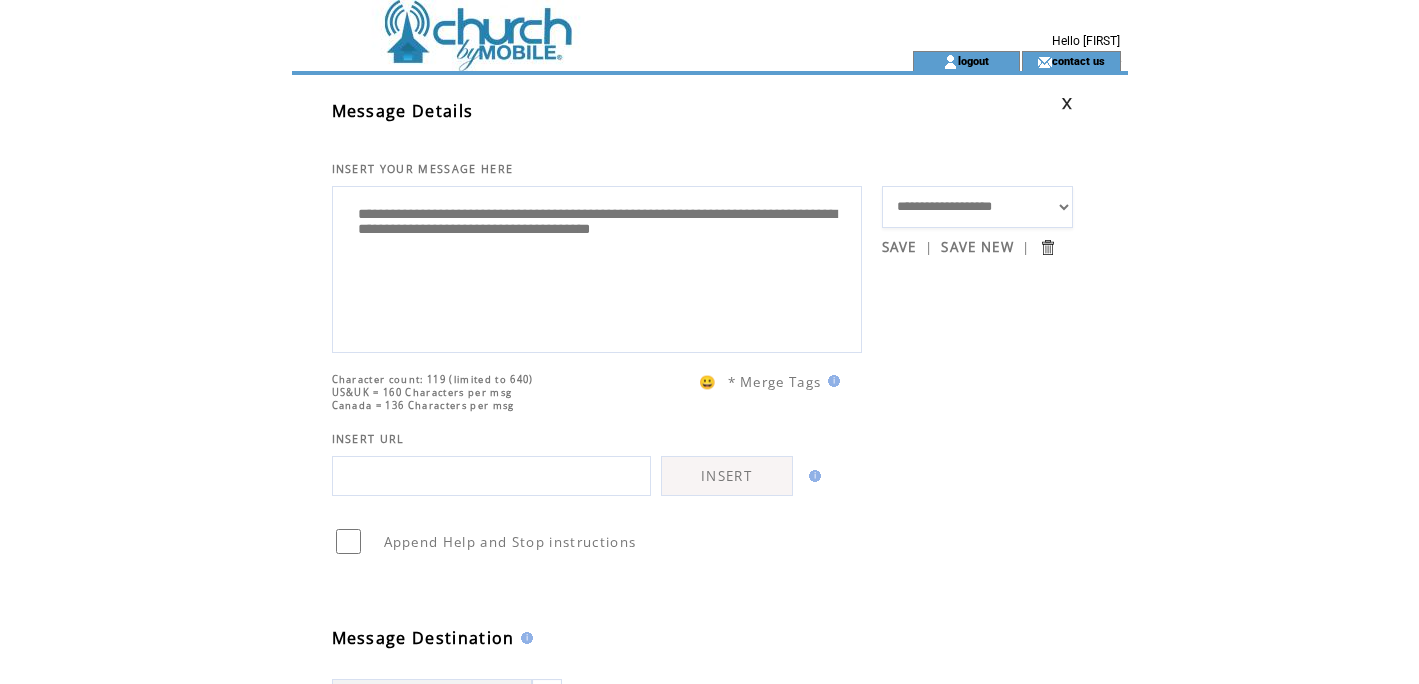 scroll, scrollTop: 0, scrollLeft: 0, axis: both 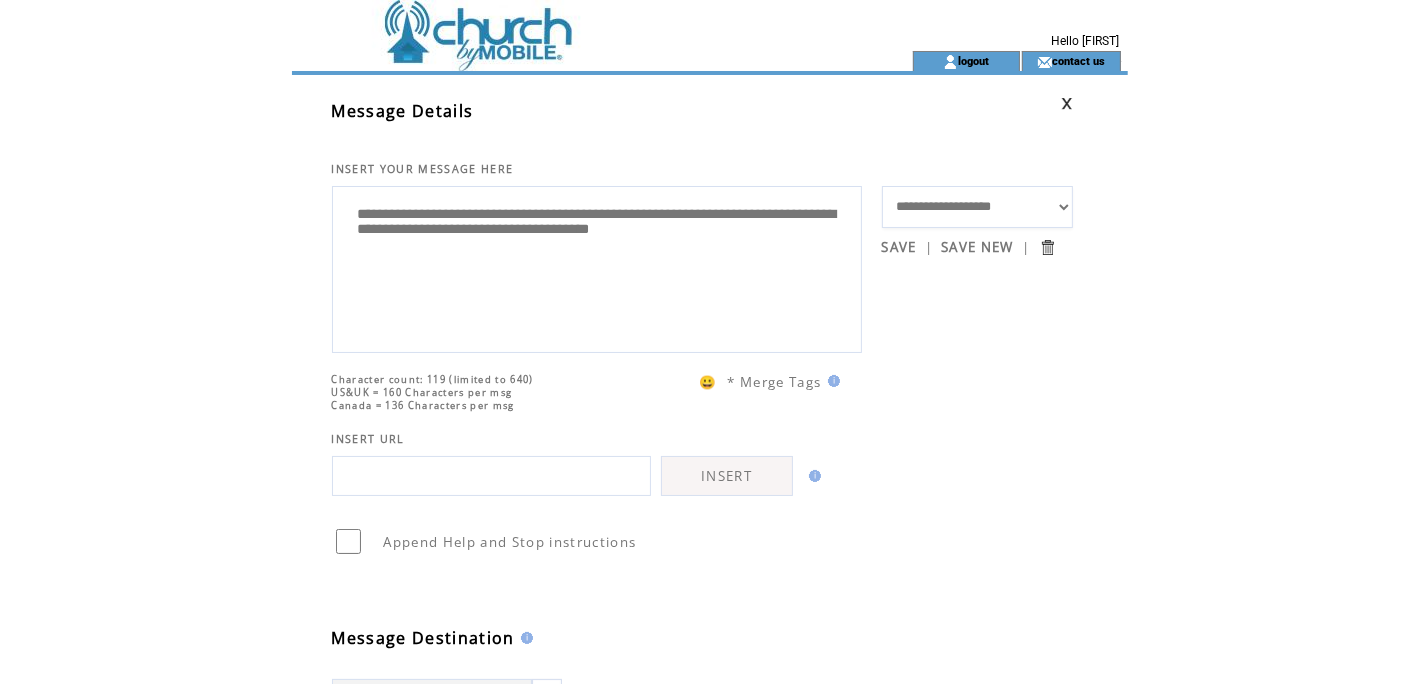 click on "**********" at bounding box center (597, 267) 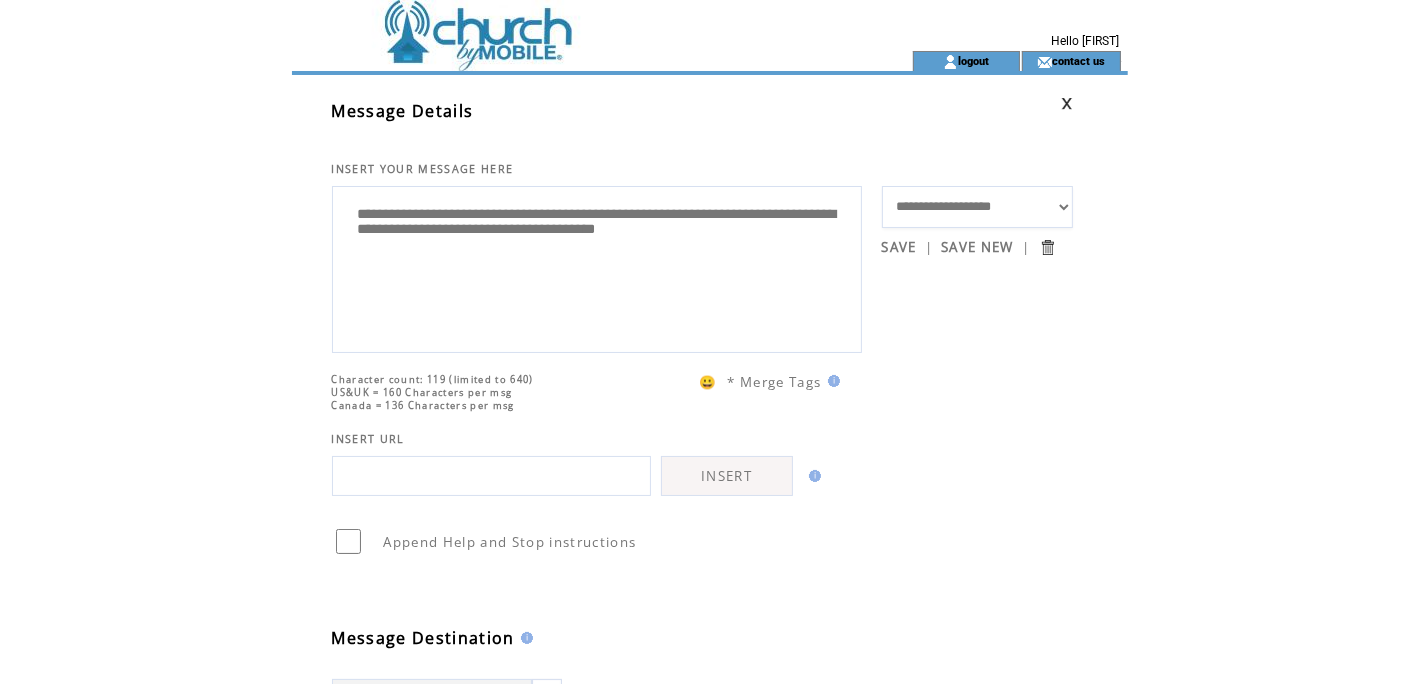 click on "**********" at bounding box center (597, 267) 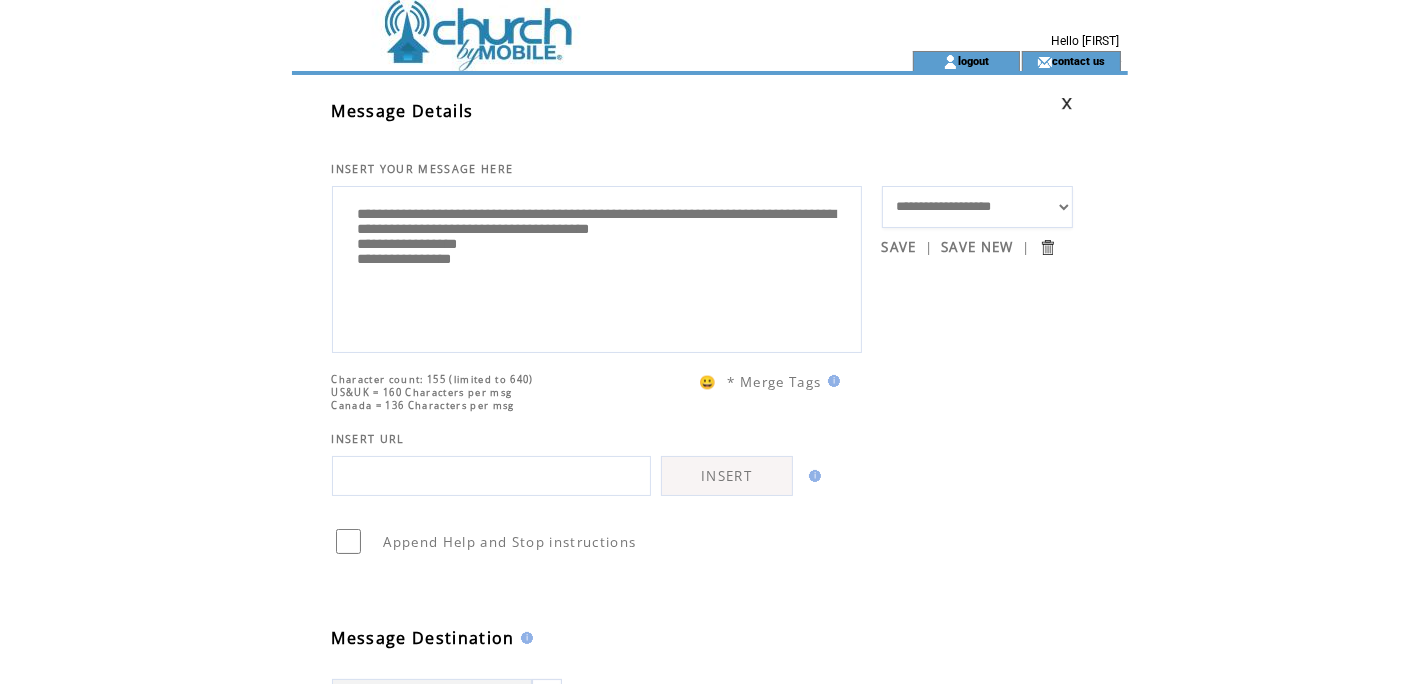 drag, startPoint x: 495, startPoint y: 294, endPoint x: 508, endPoint y: 311, distance: 21.400934 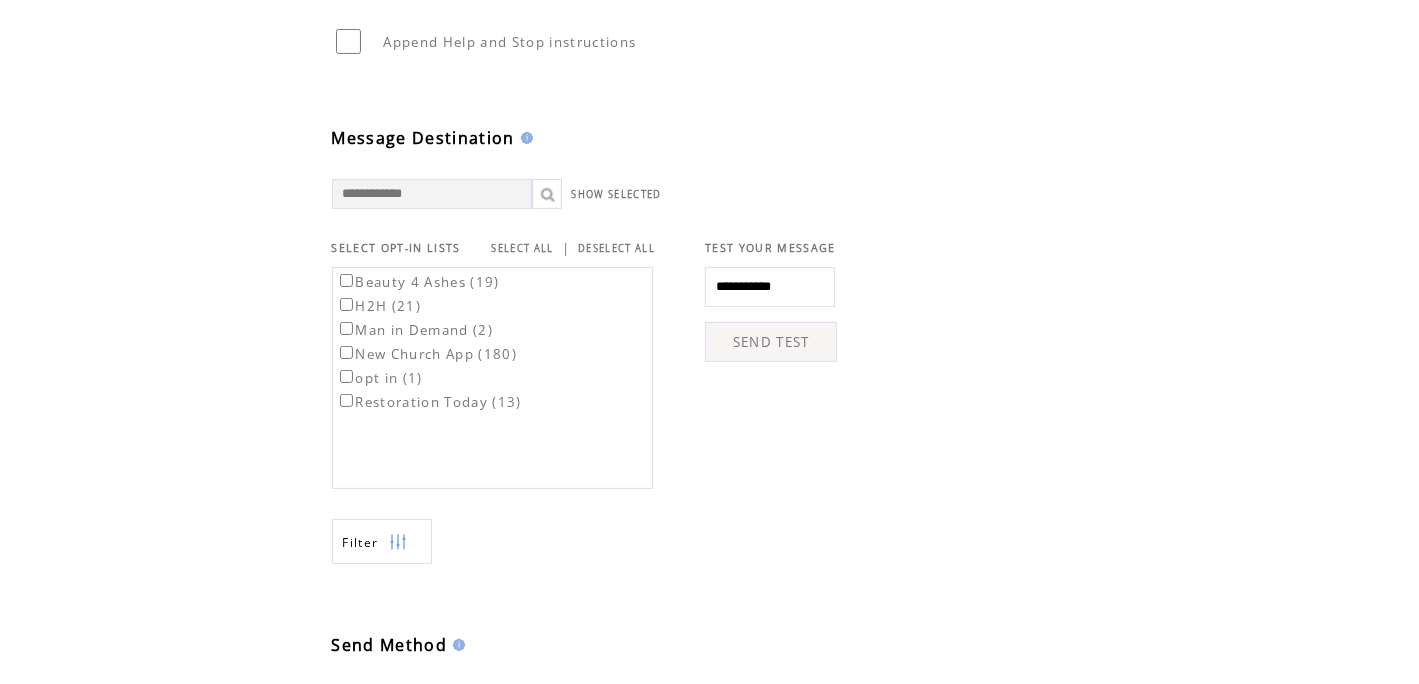 type on "**********" 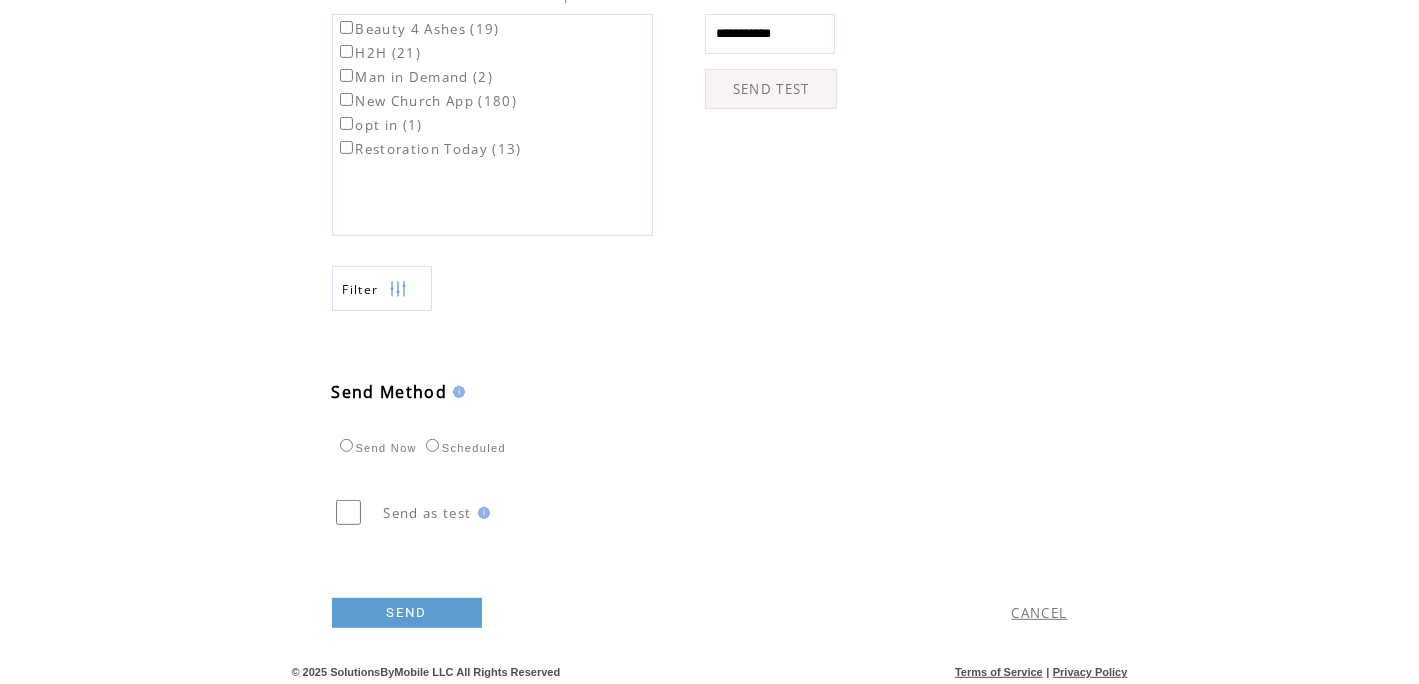 click on "SEND" at bounding box center [407, 613] 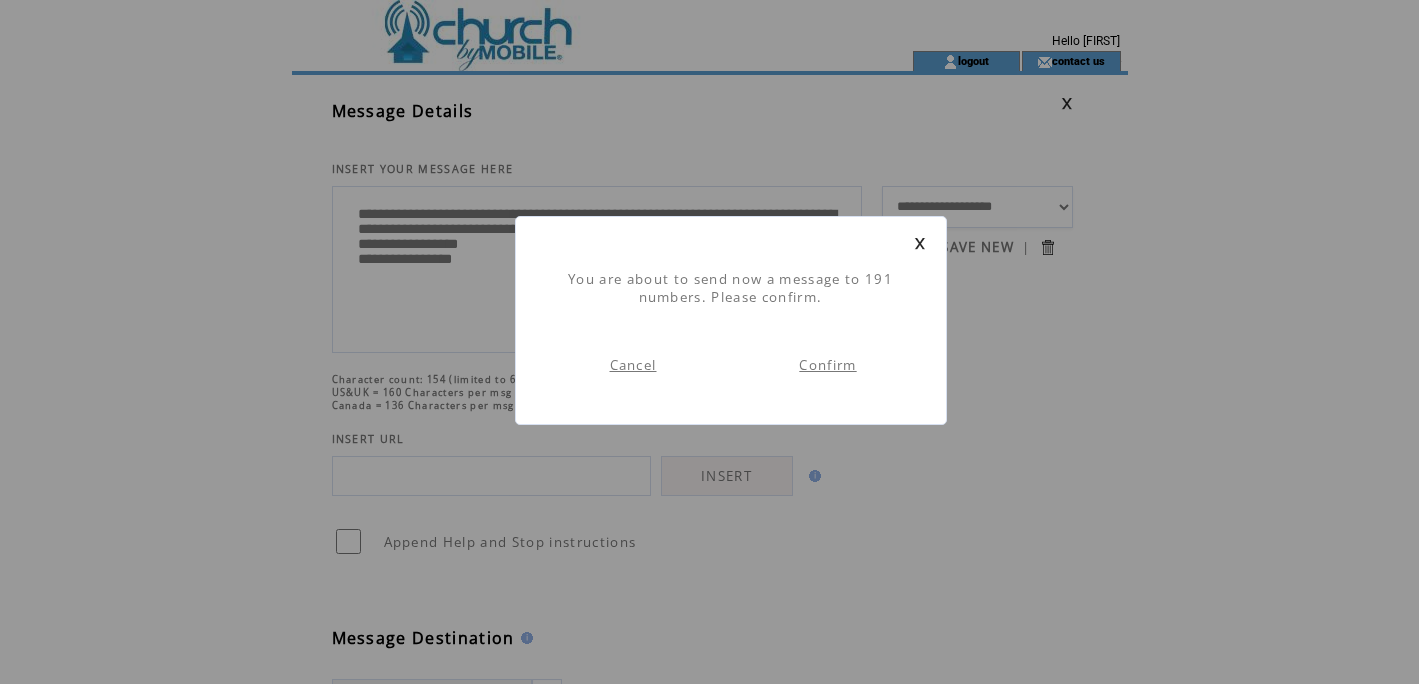scroll, scrollTop: 0, scrollLeft: 0, axis: both 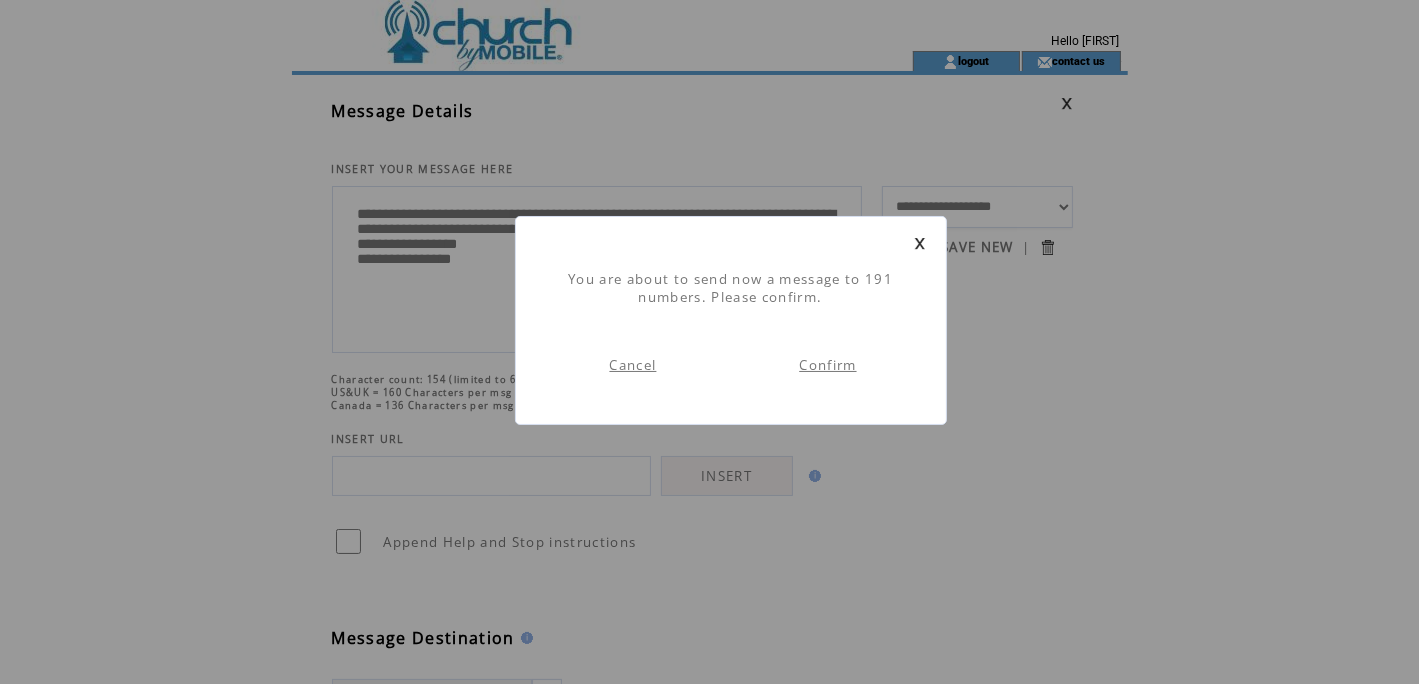click on "Confirm" at bounding box center [827, 365] 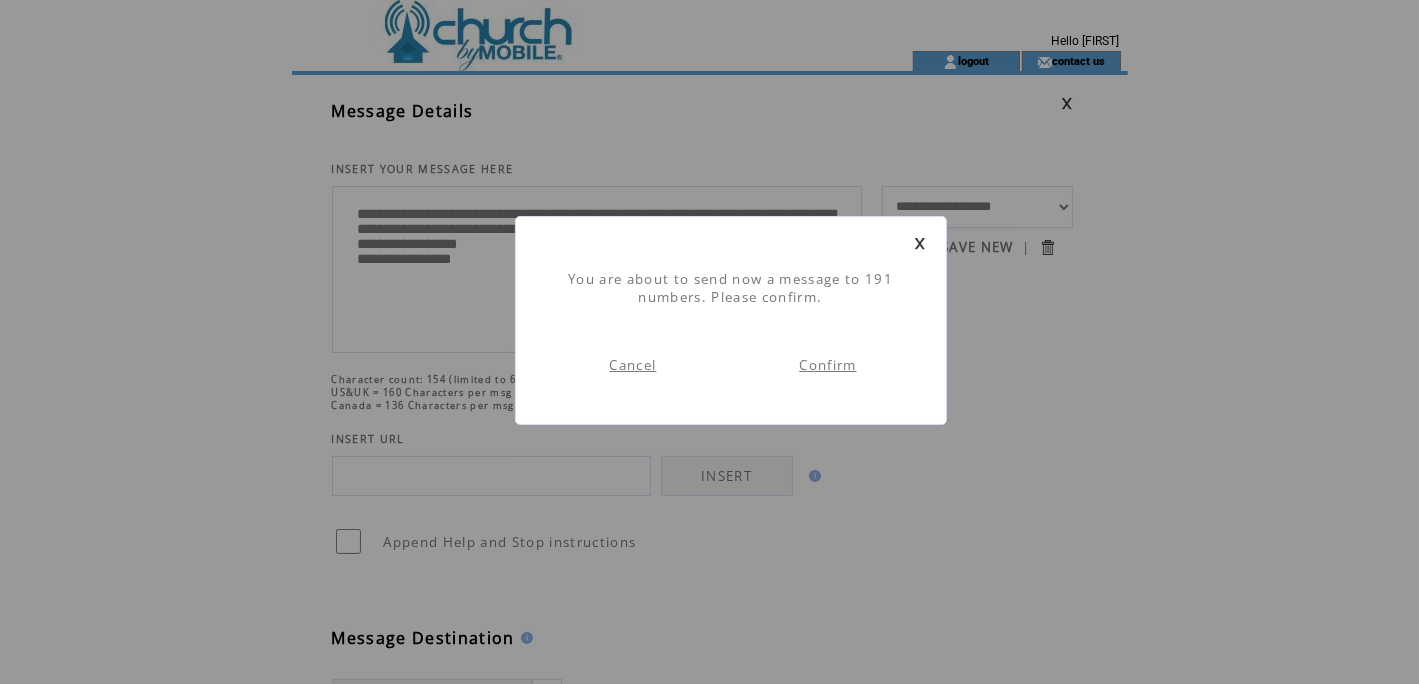 scroll, scrollTop: 0, scrollLeft: 0, axis: both 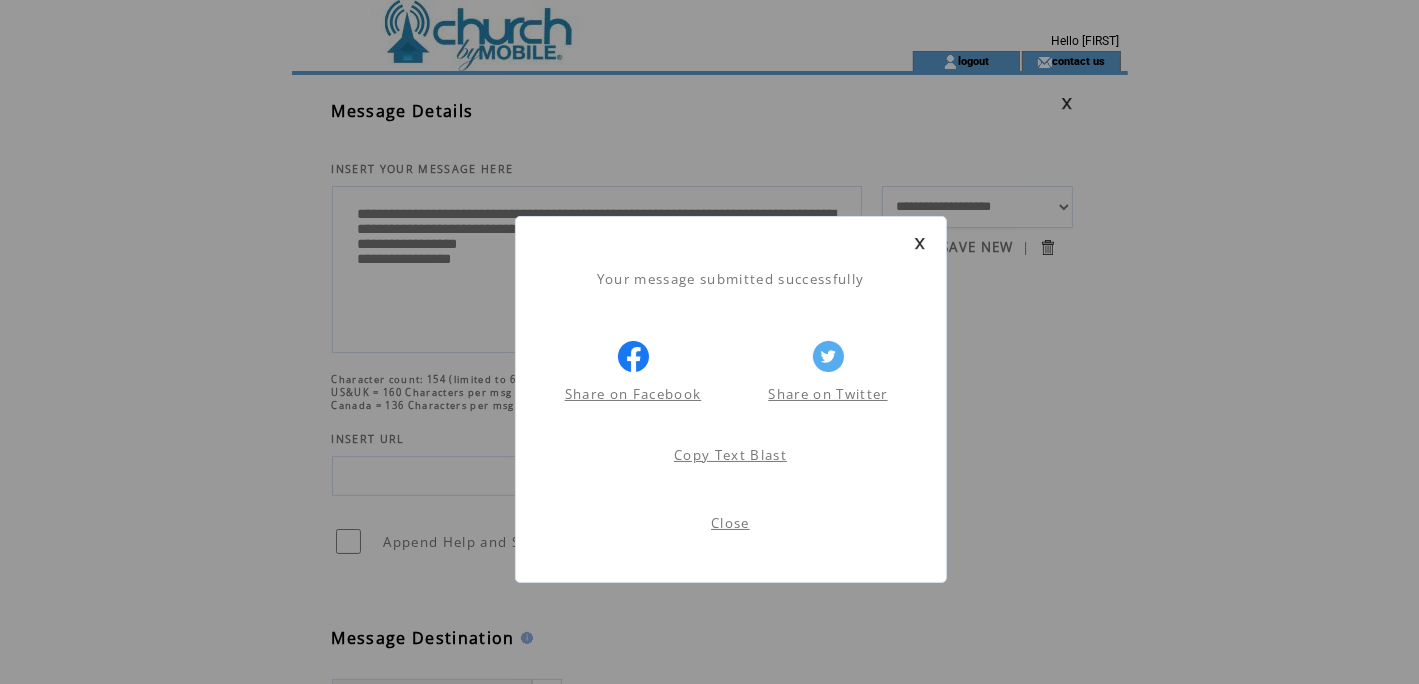 click on "Close" at bounding box center (730, 523) 